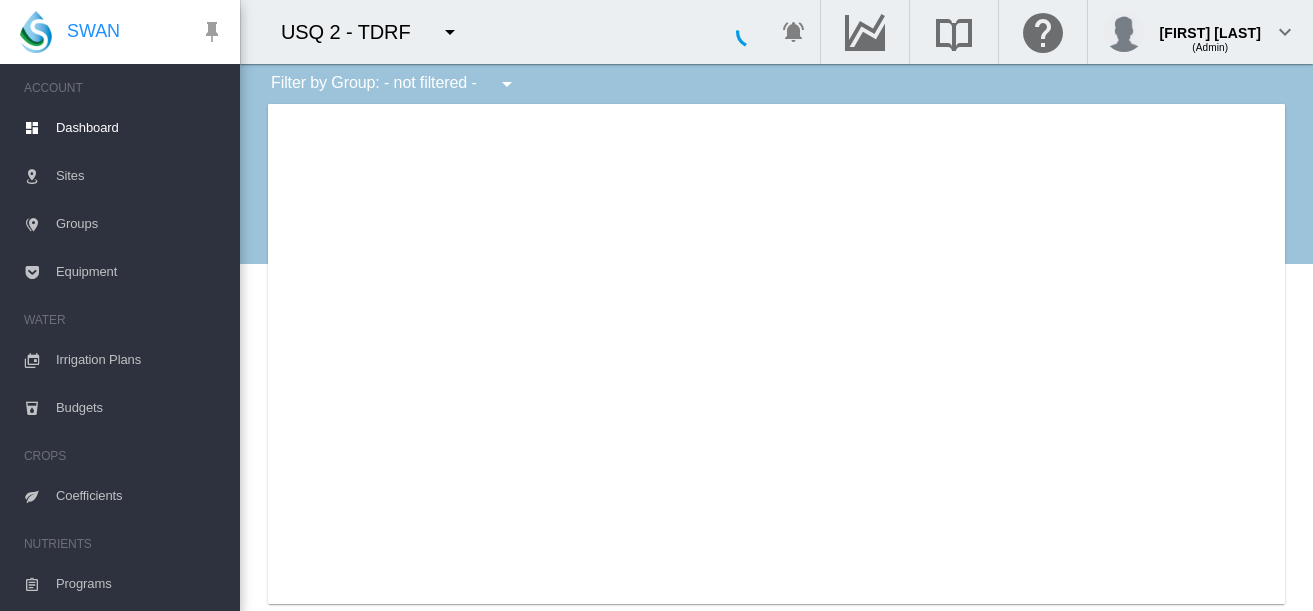 scroll, scrollTop: 0, scrollLeft: 0, axis: both 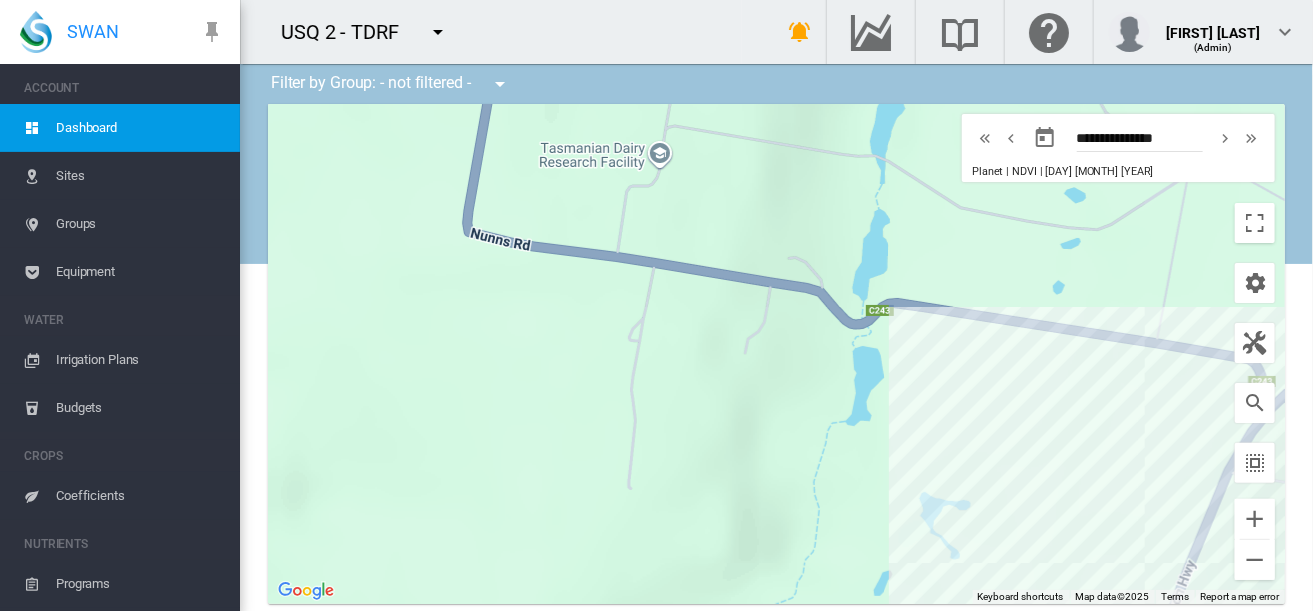 click on "Equipment" at bounding box center (140, 272) 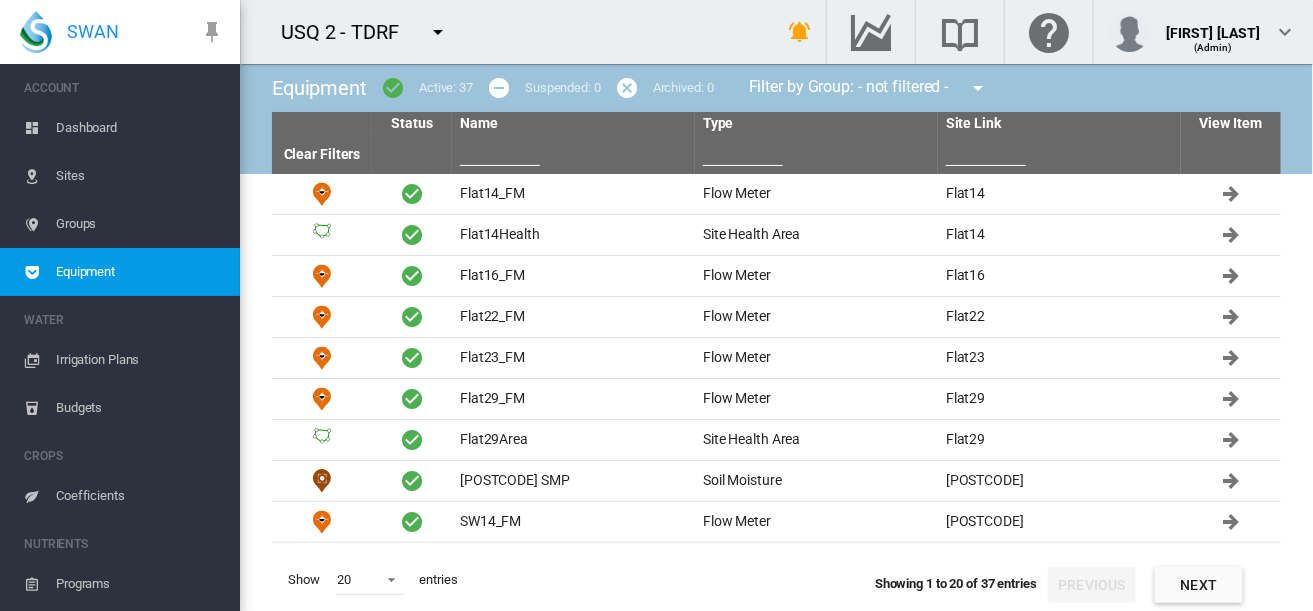 click on "Irrigation Plans" at bounding box center [140, 360] 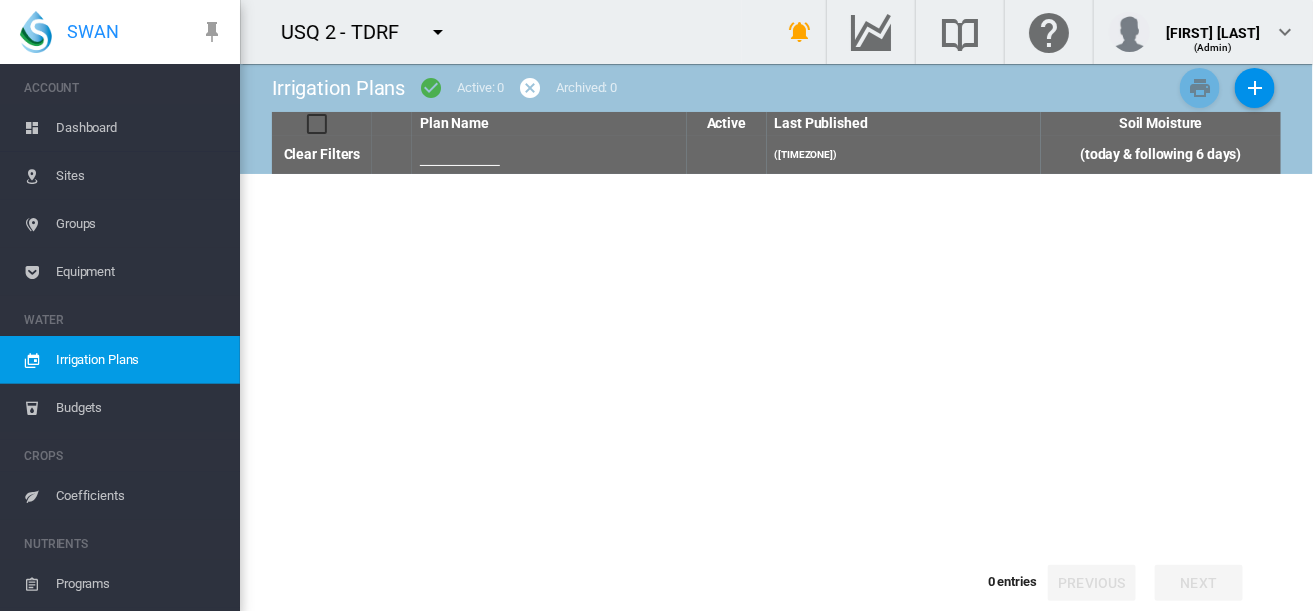 click on "Dashboard" at bounding box center [140, 128] 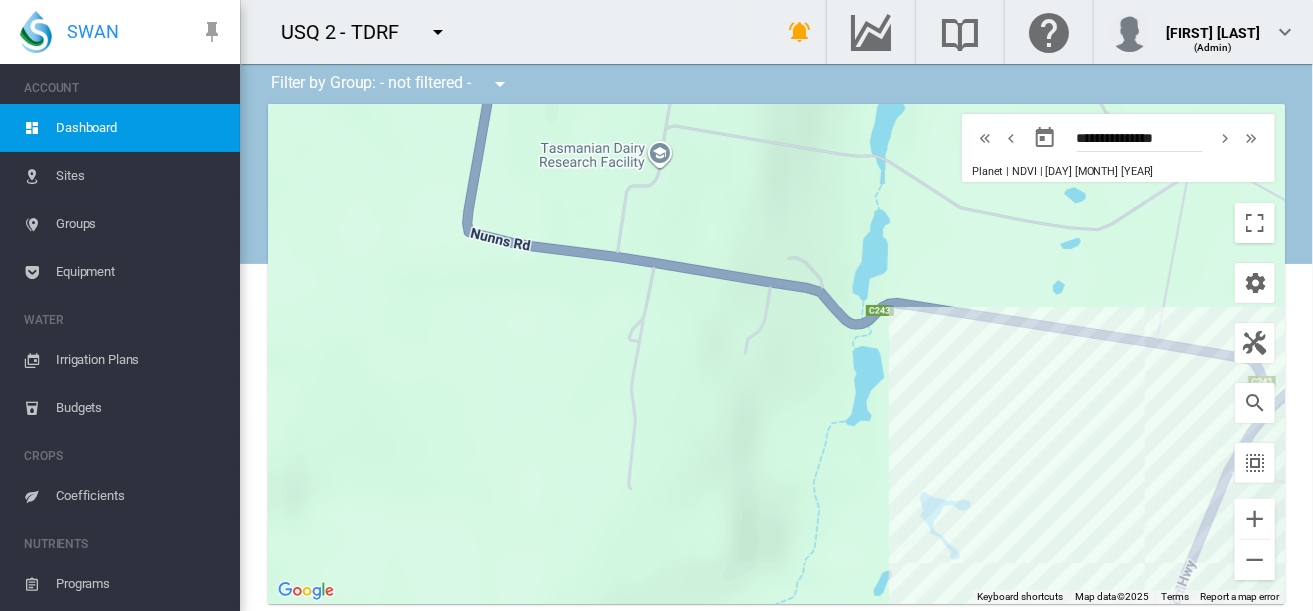 click on "Sites" at bounding box center [140, 176] 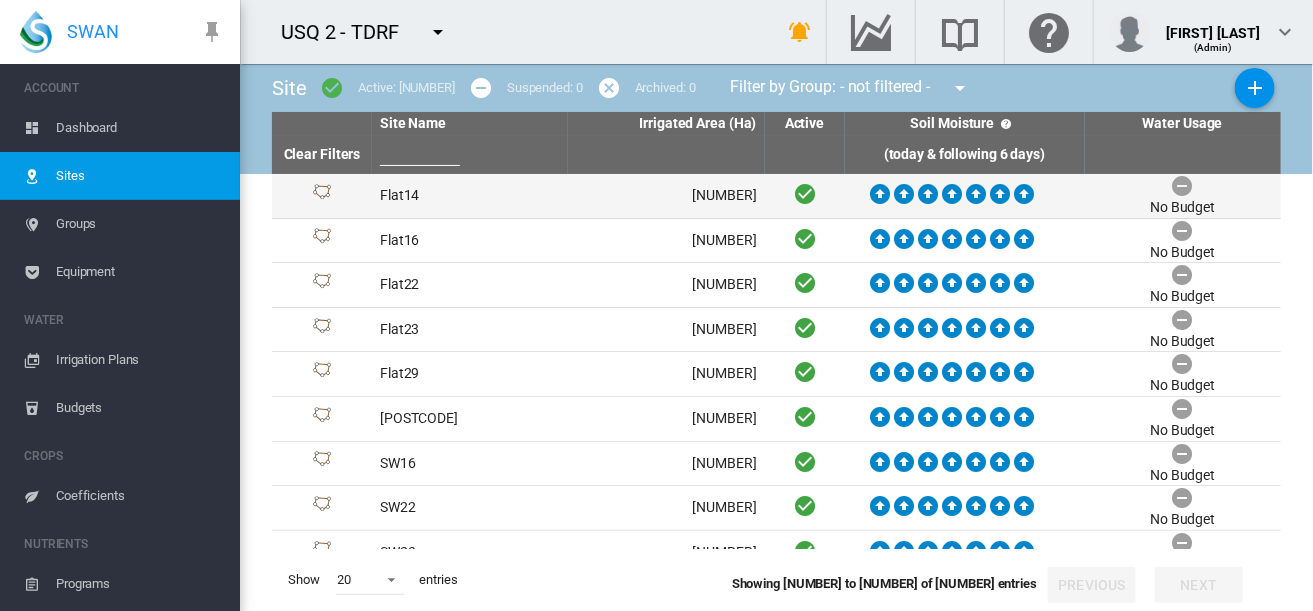 click on "Flat14" at bounding box center [470, 196] 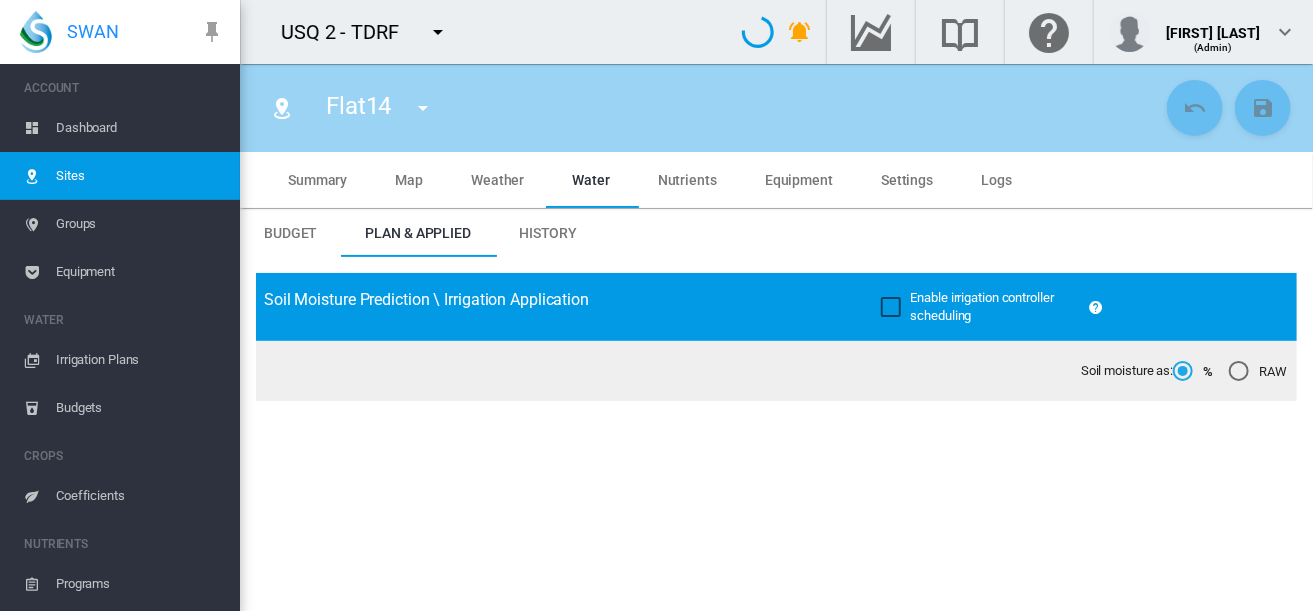 type on "*****" 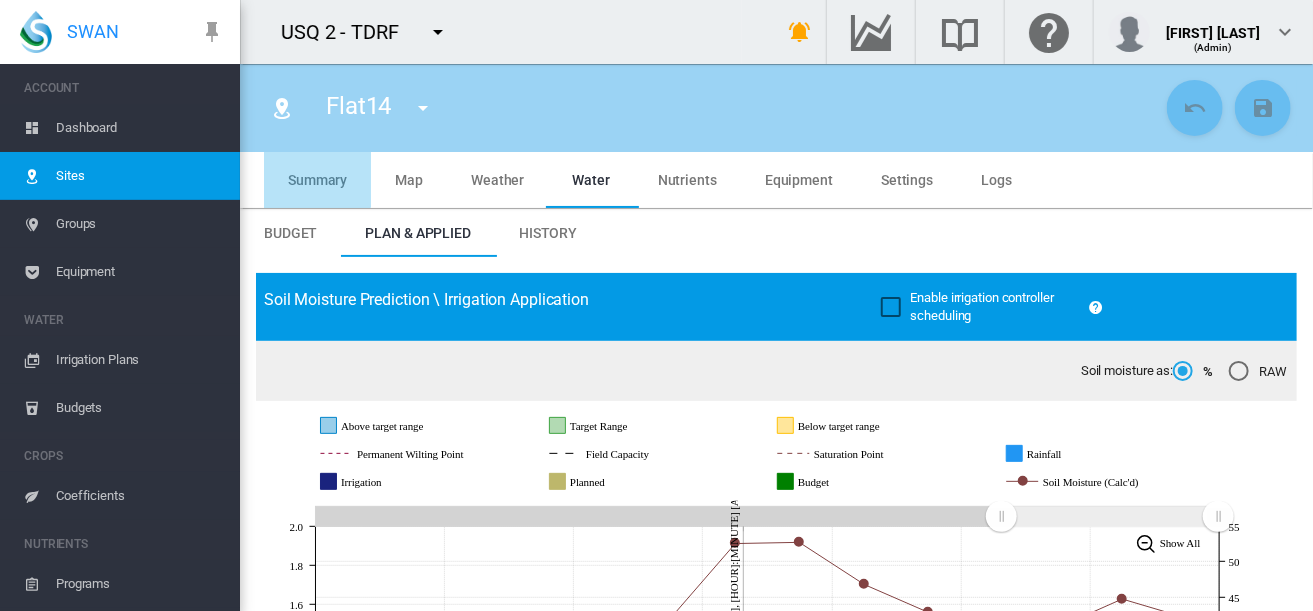 click on "Summary" at bounding box center [317, 180] 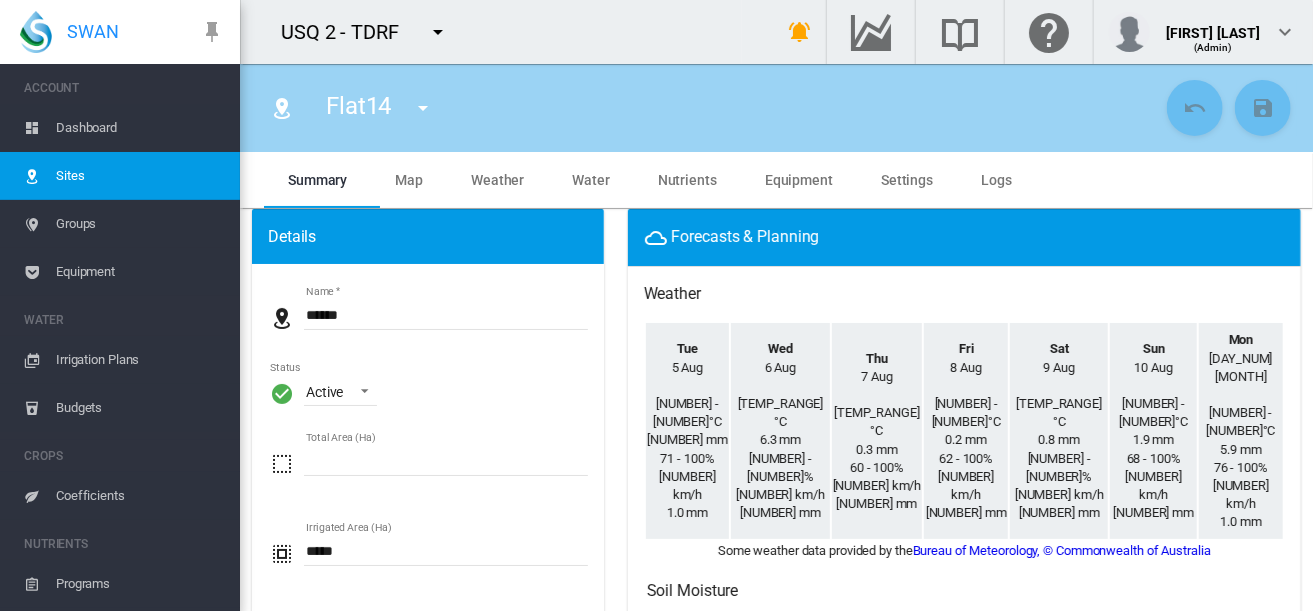 click on "Dashboard" at bounding box center (140, 128) 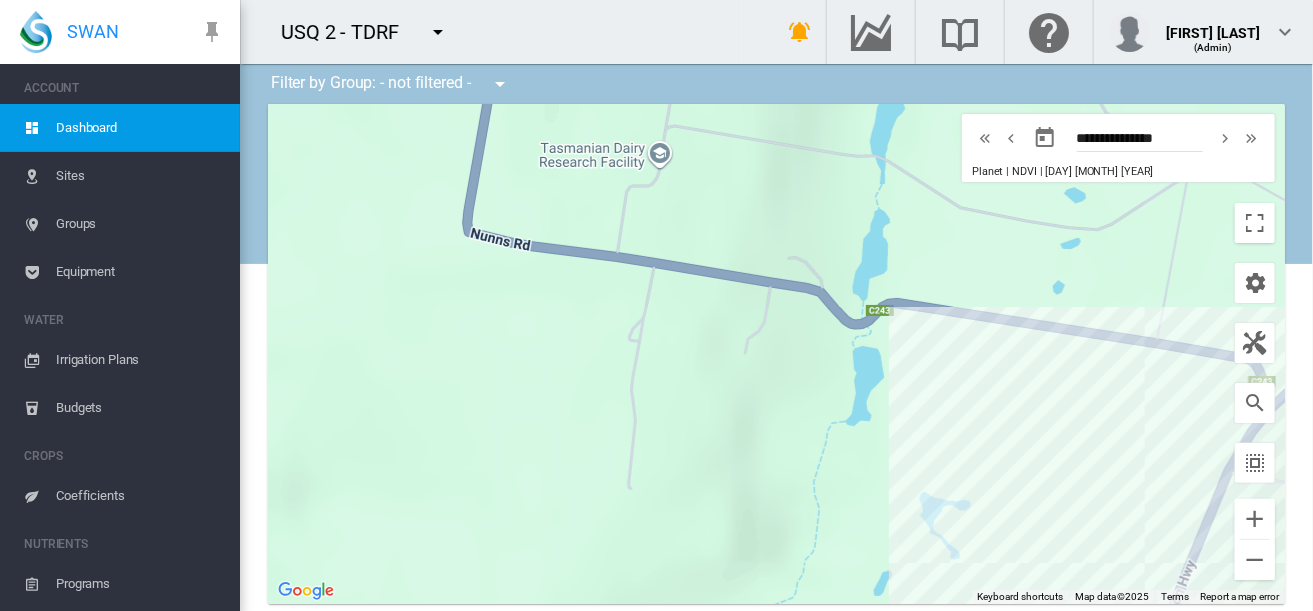 click on "SWAN" at bounding box center [93, 31] 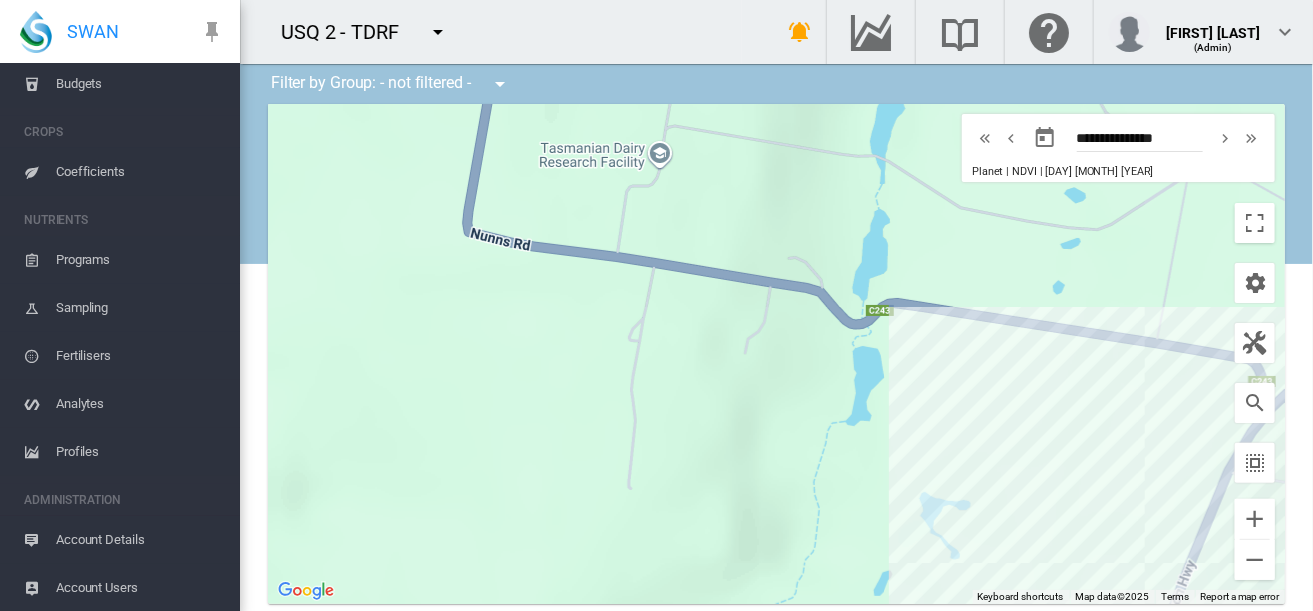 scroll, scrollTop: 0, scrollLeft: 0, axis: both 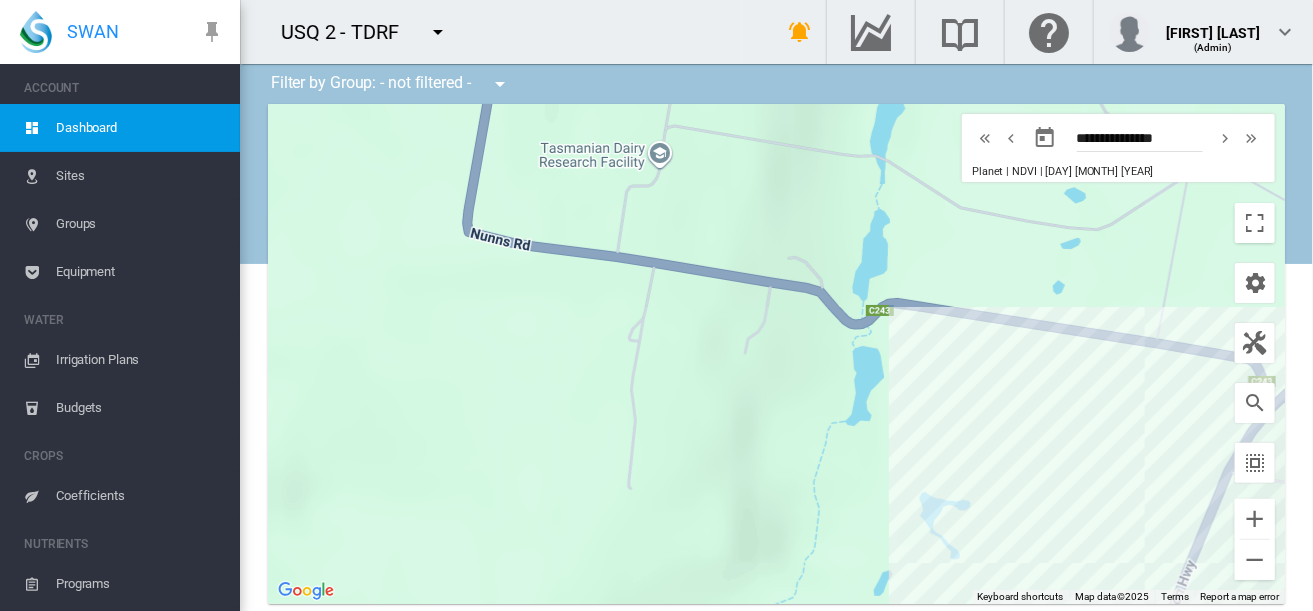 click on "Sites" at bounding box center (140, 176) 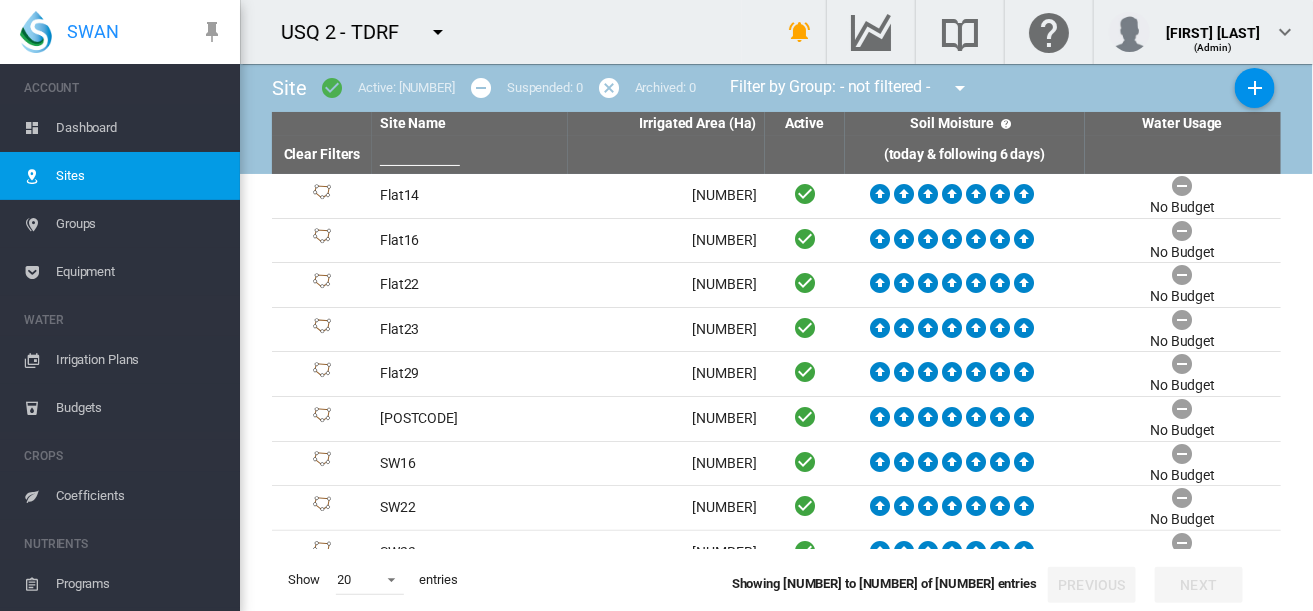 click on "Groups" at bounding box center [140, 224] 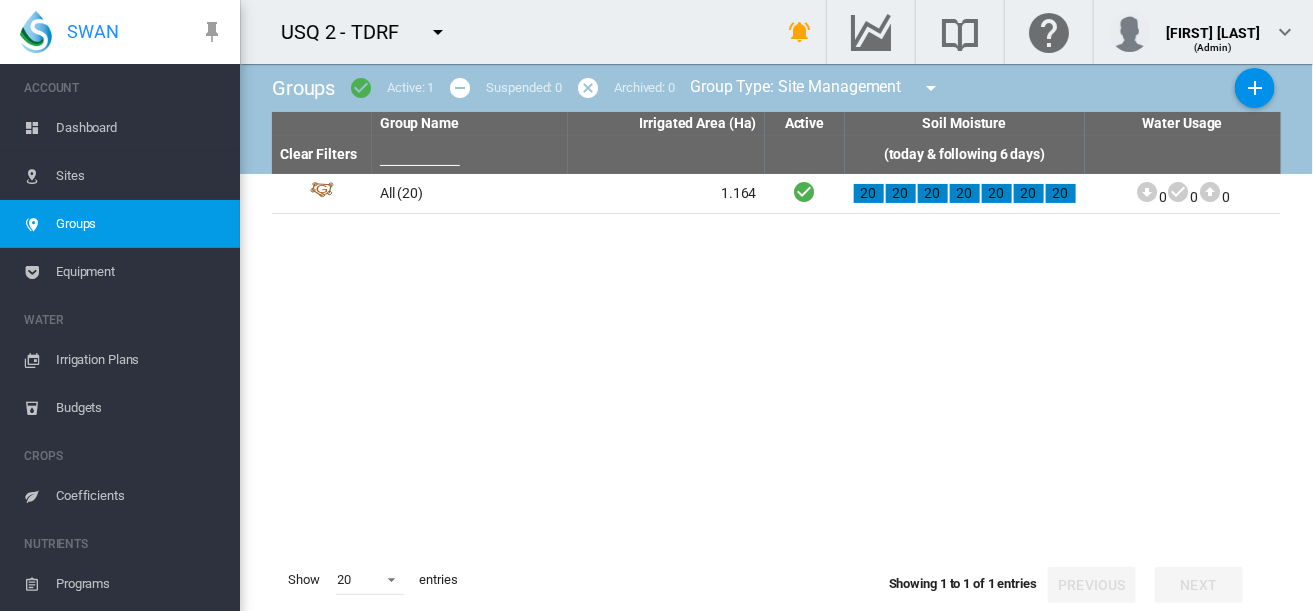 click on "Equipment" at bounding box center (140, 272) 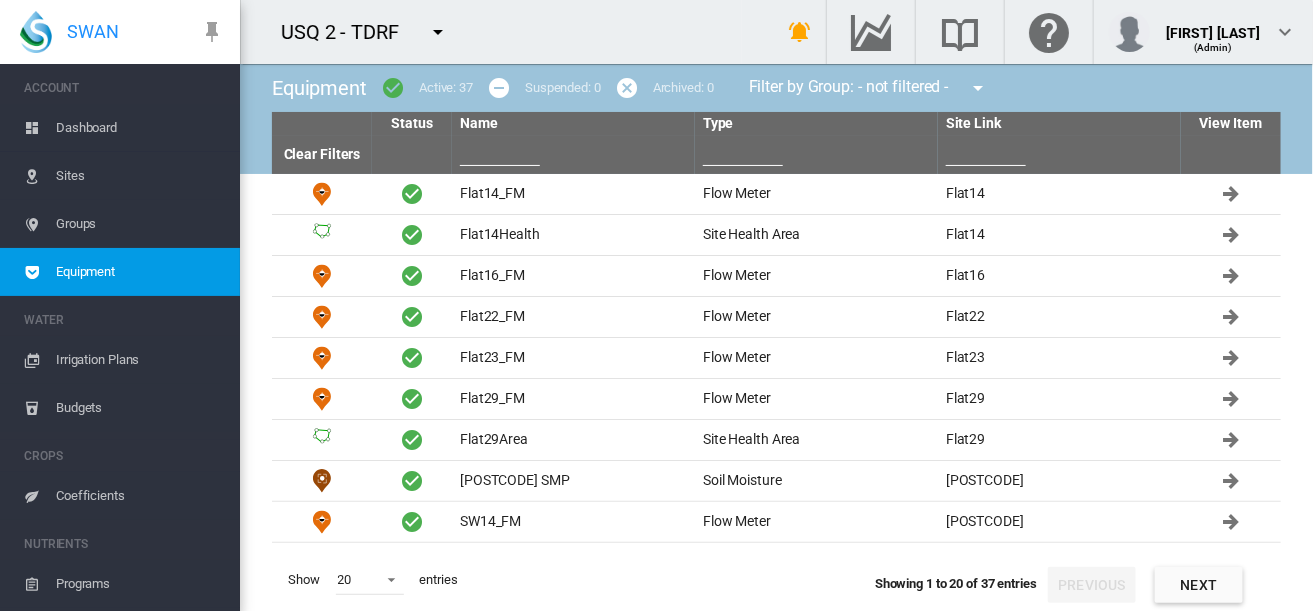 click on "Dashboard" at bounding box center [140, 128] 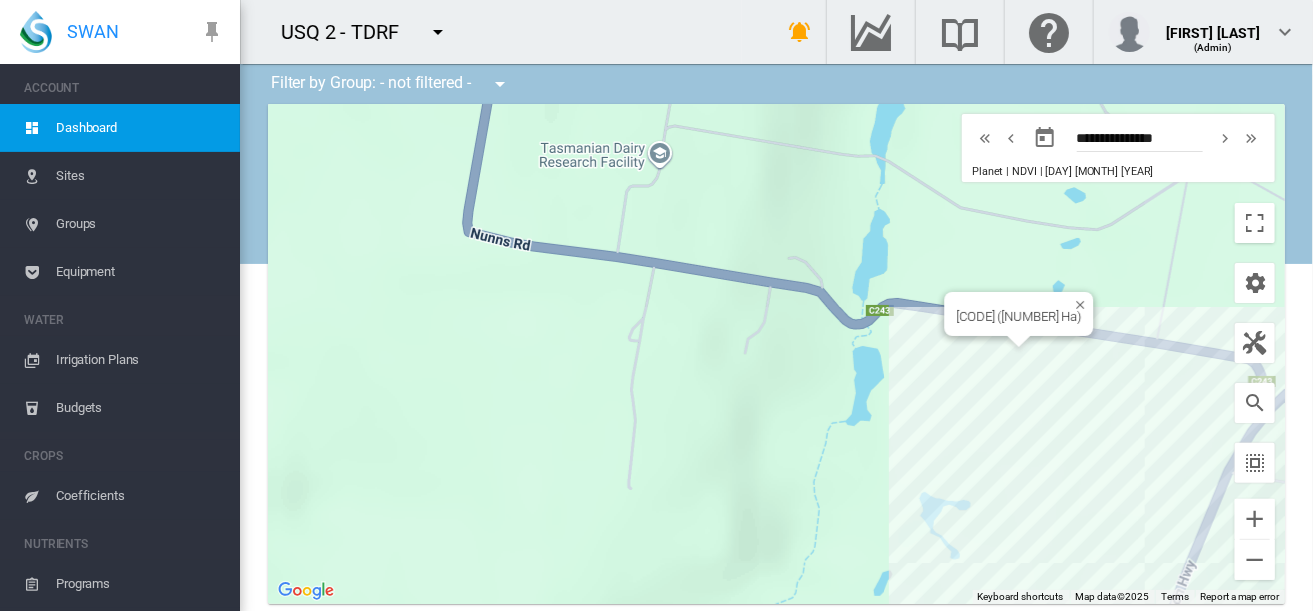 click on "To navigate, press the arrow keys. [CODE] ([NUMBER] Ha)" at bounding box center (776, 354) 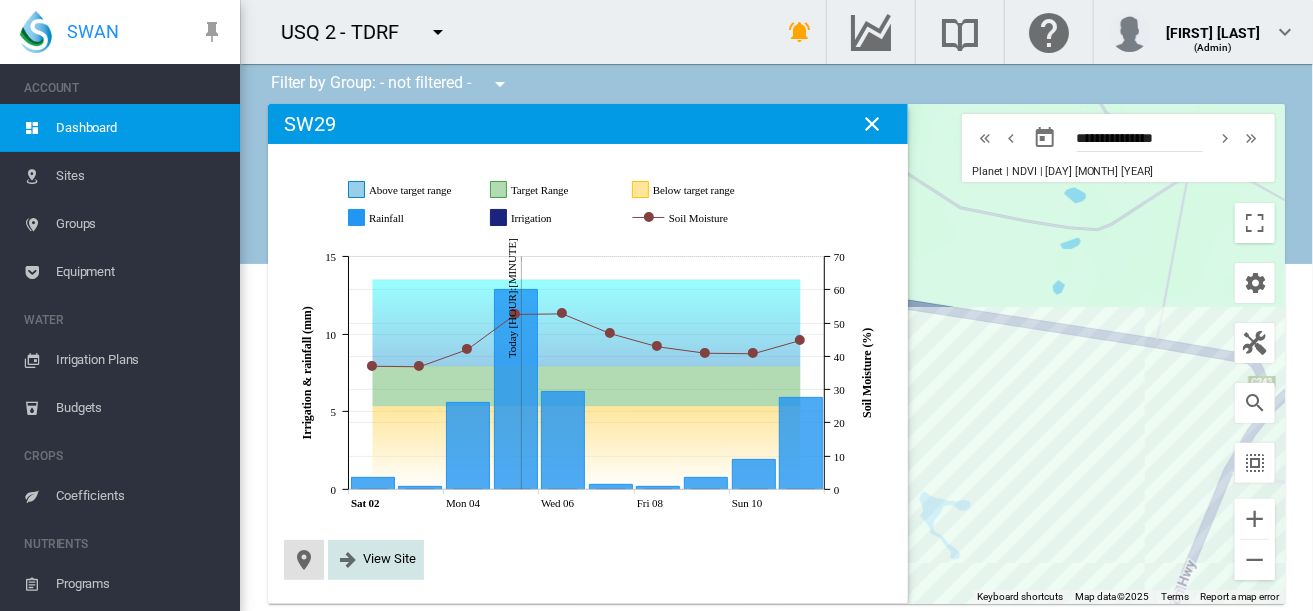 click on "View Site" 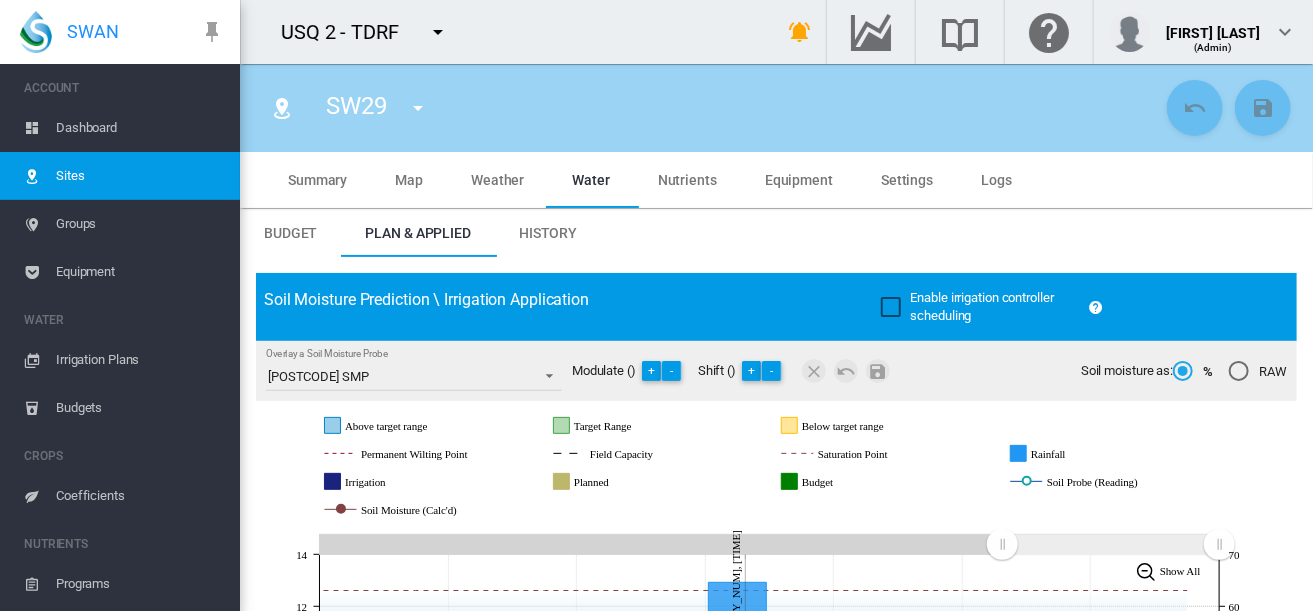 click on "Settings" at bounding box center [907, 180] 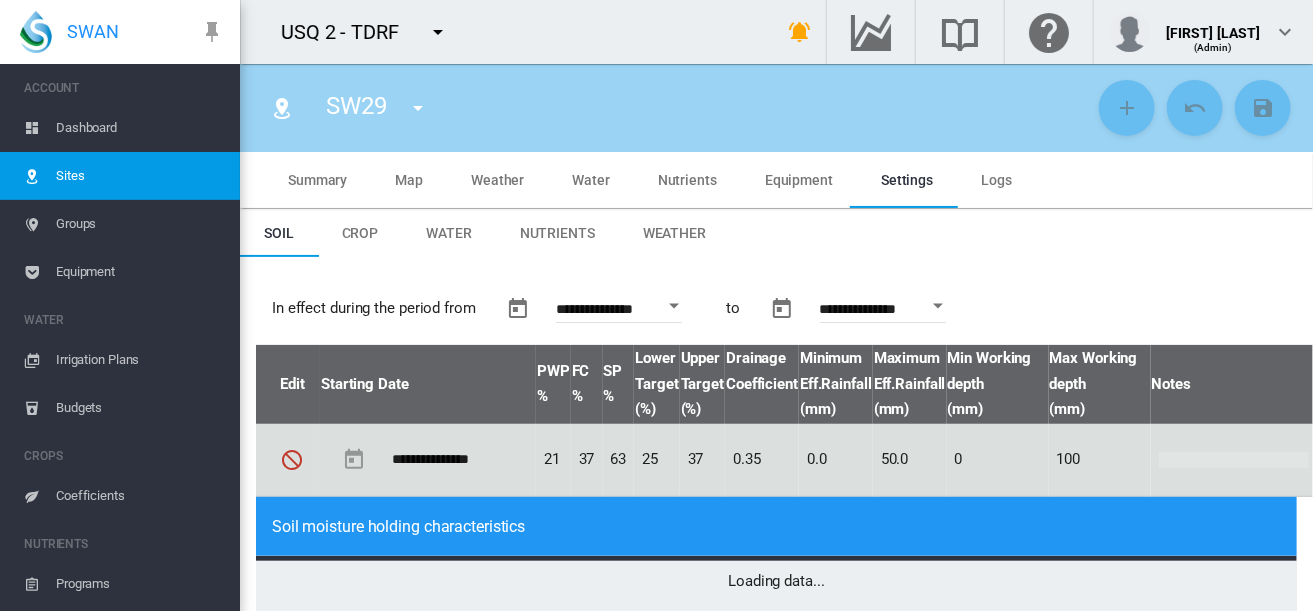 type on "*" 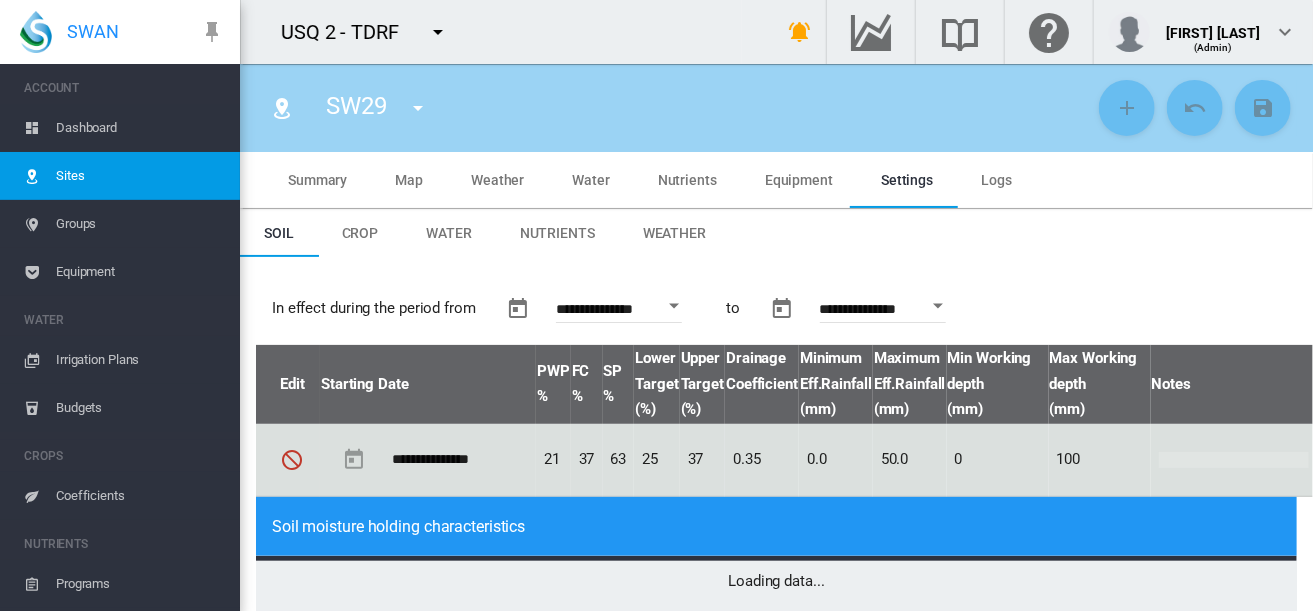 type on "**" 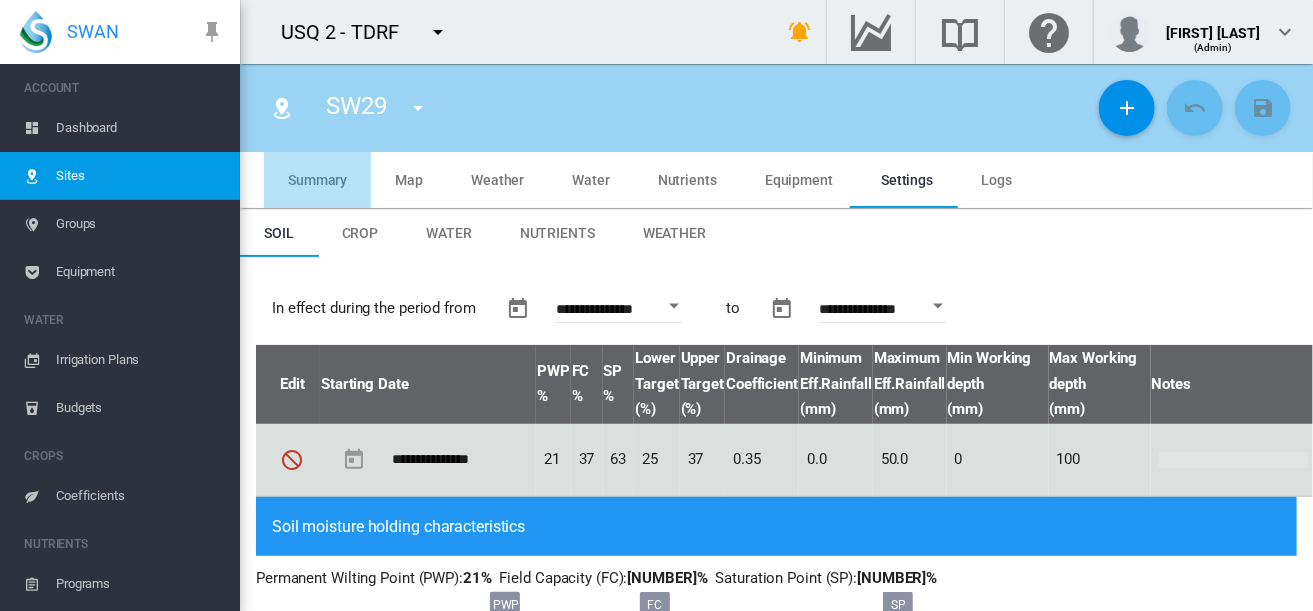 click on "Summary" at bounding box center (317, 180) 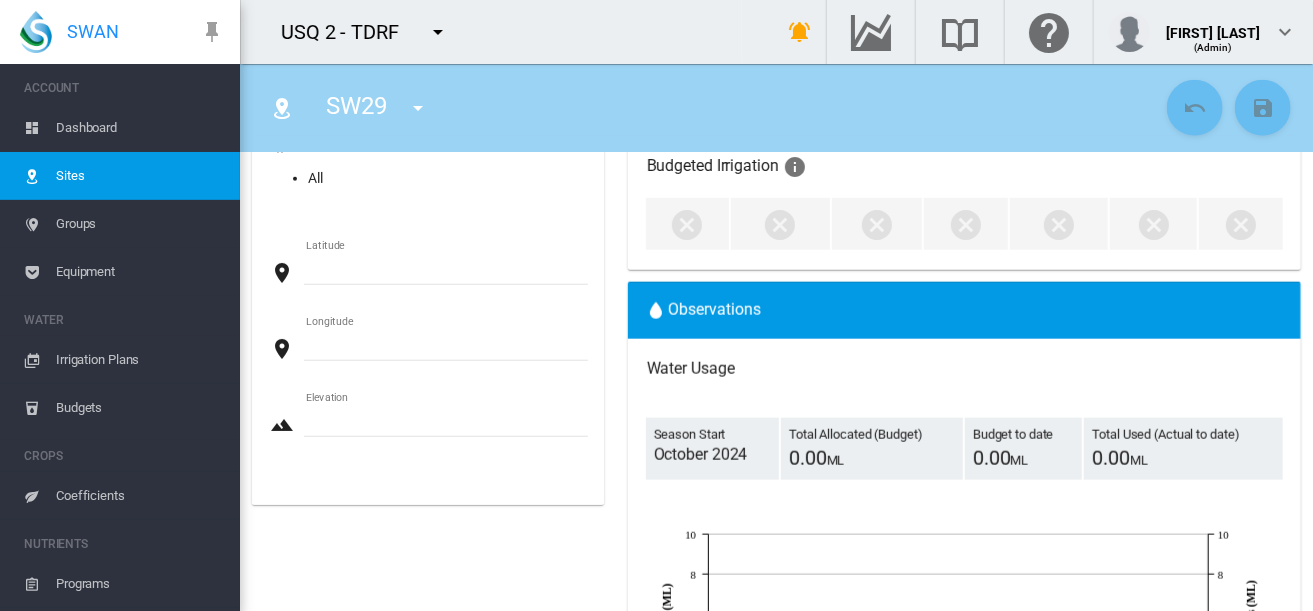 scroll, scrollTop: 0, scrollLeft: 0, axis: both 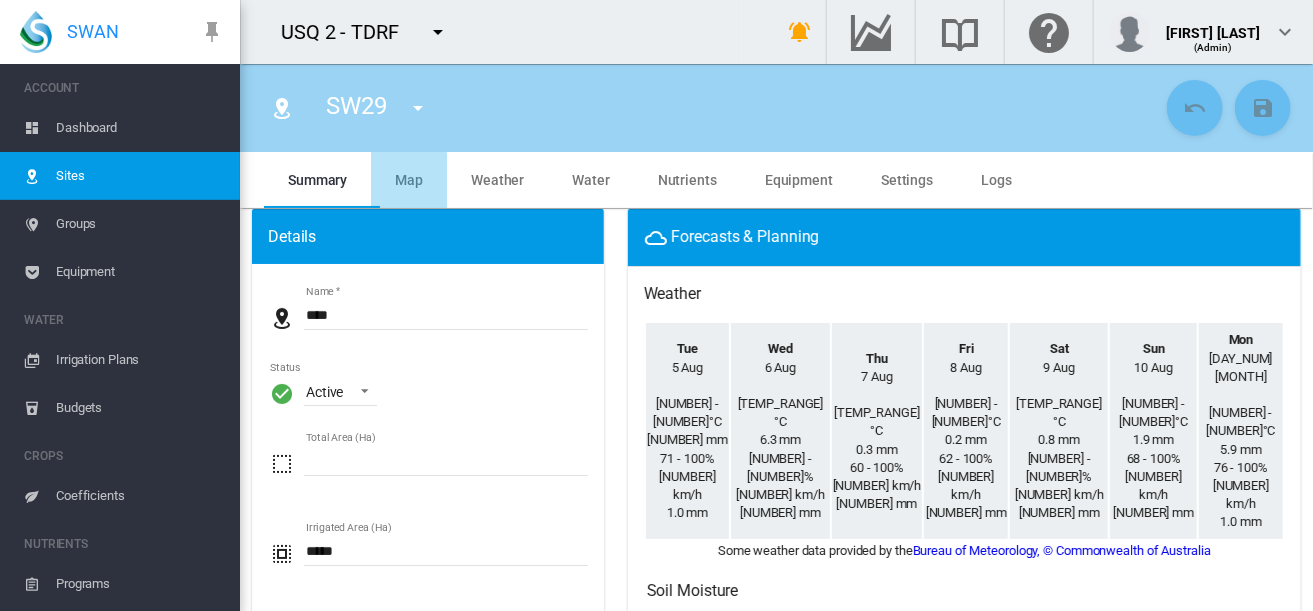 click on "Map" at bounding box center (409, 180) 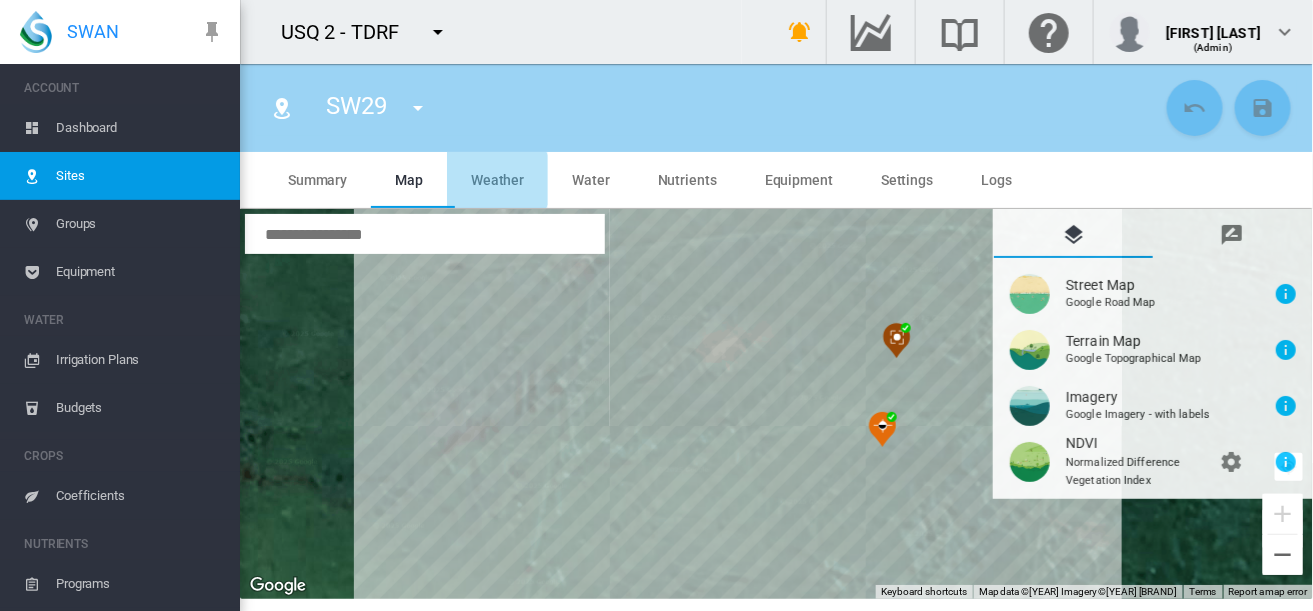 click on "Weather" at bounding box center [497, 180] 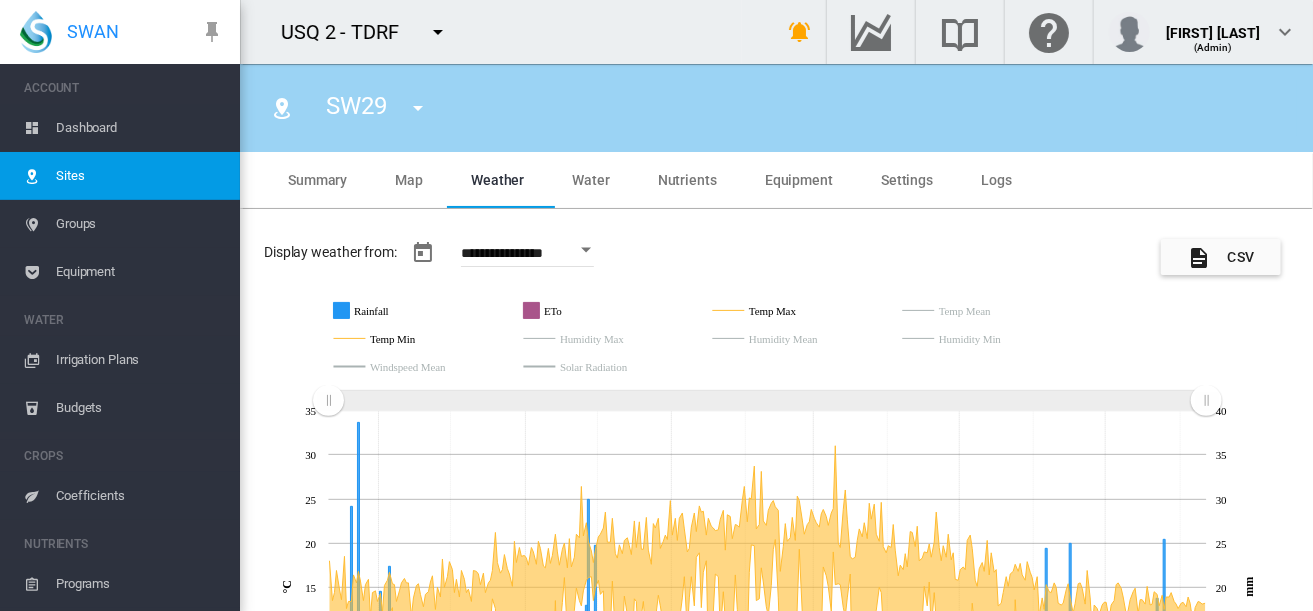 click on "Water" at bounding box center [591, 180] 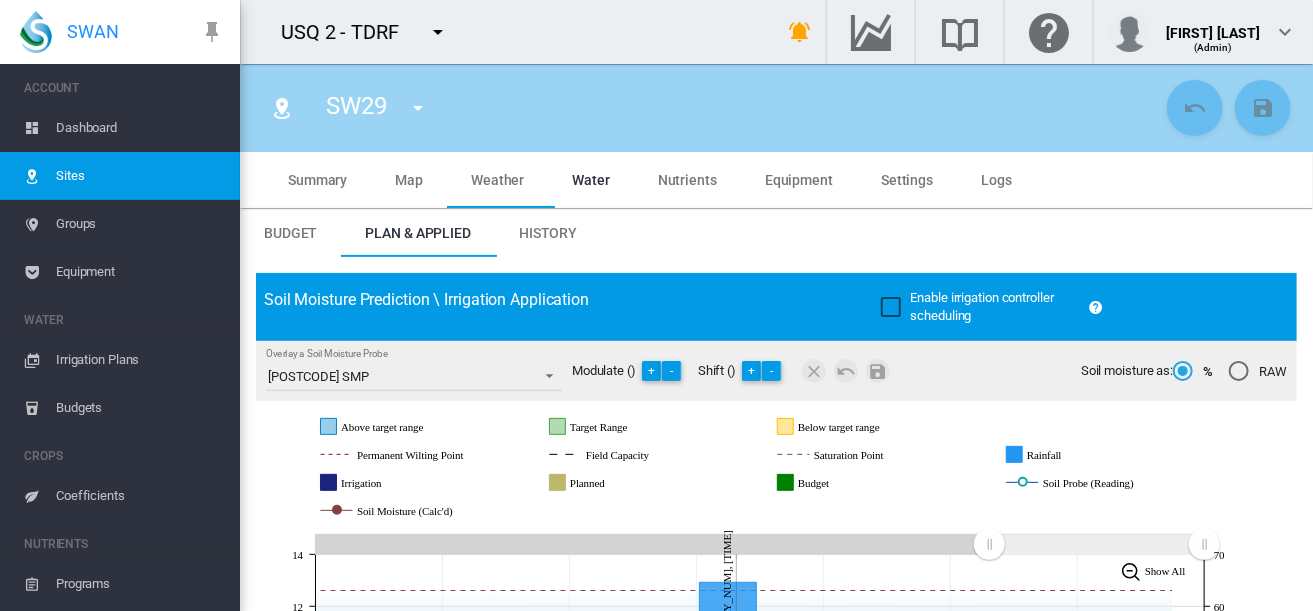 click on "Water" at bounding box center (591, 180) 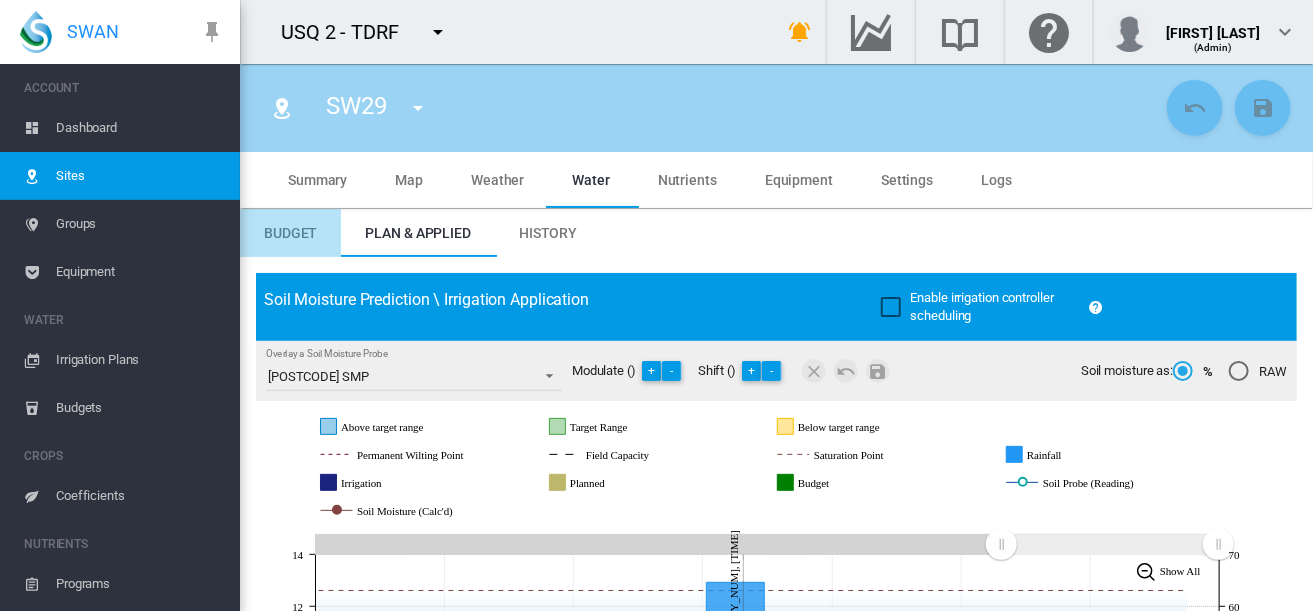click on "Budget" at bounding box center [290, 233] 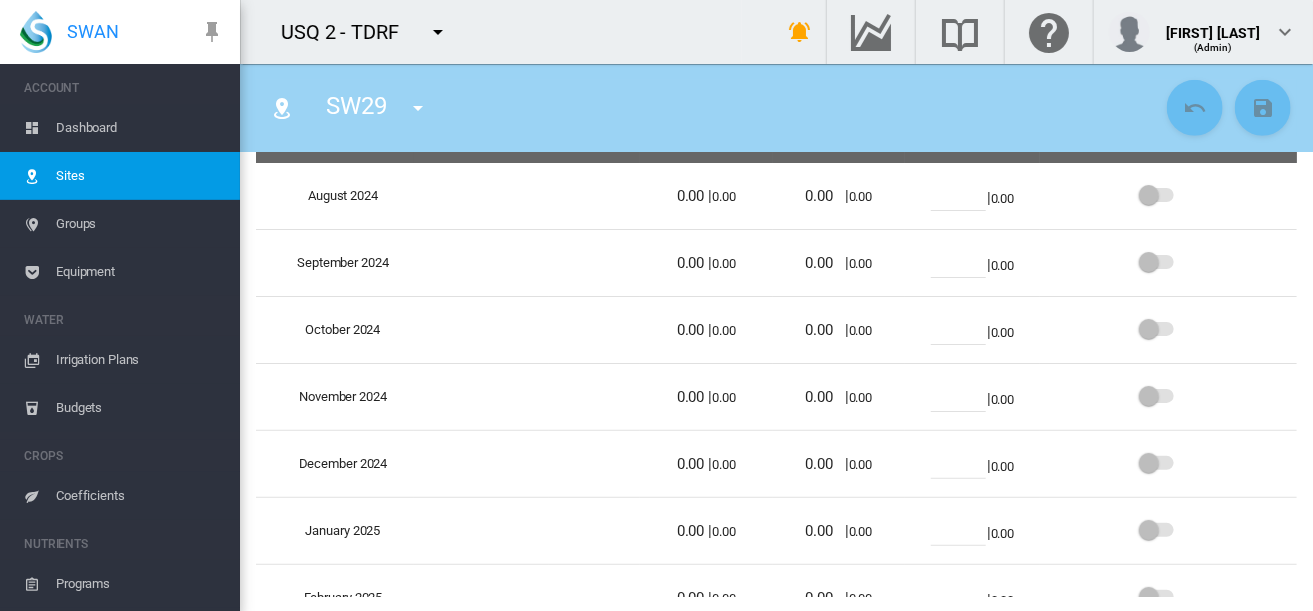 scroll, scrollTop: 0, scrollLeft: 0, axis: both 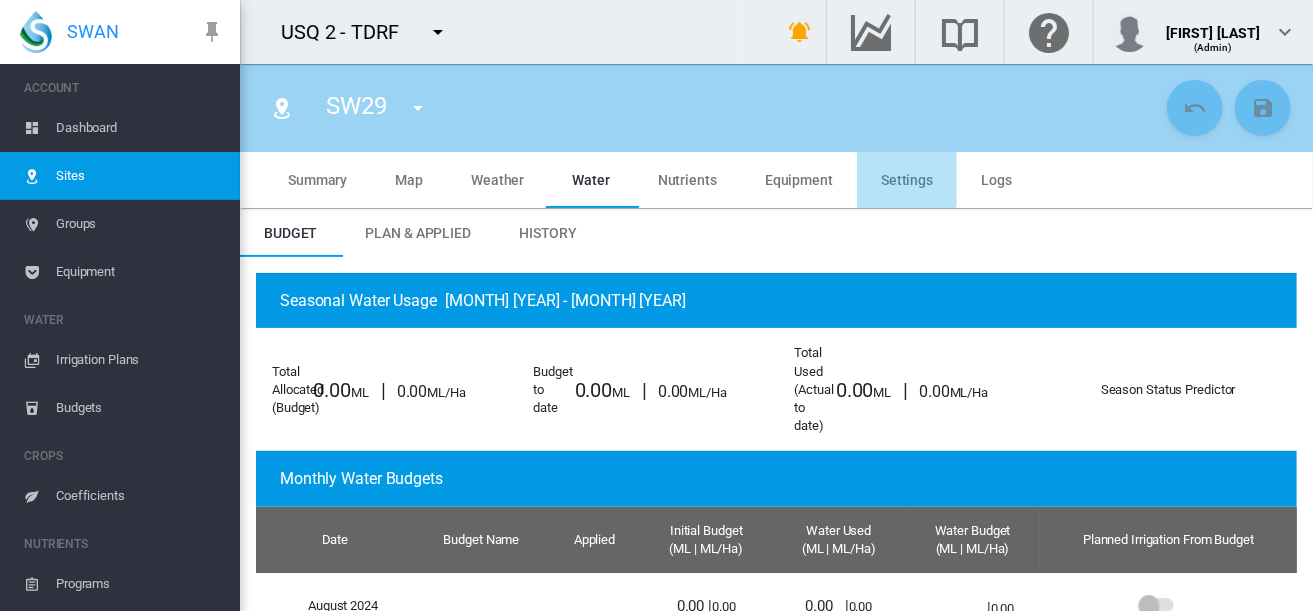 click on "Settings" at bounding box center [907, 180] 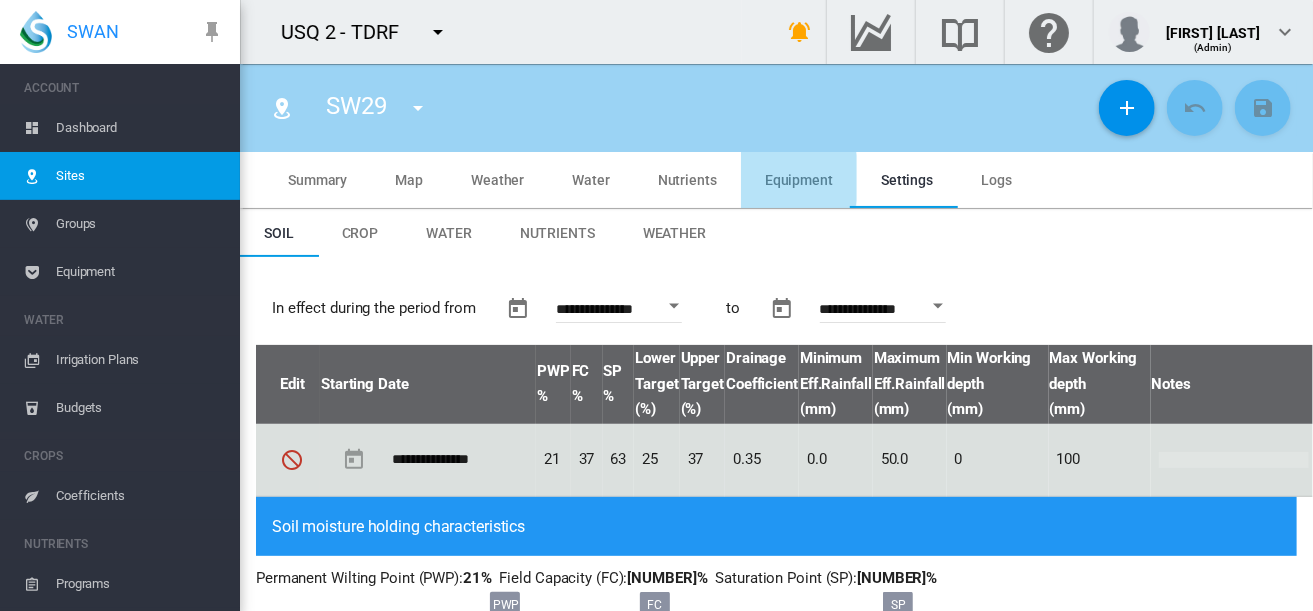 click on "Equipment" at bounding box center [799, 180] 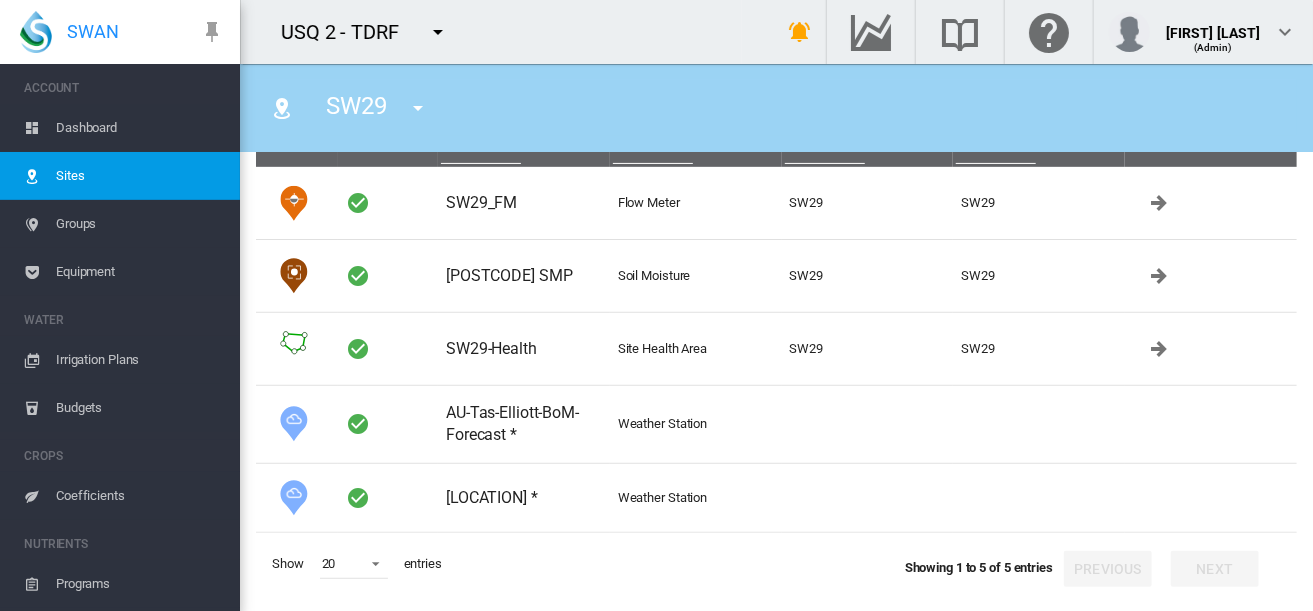 scroll, scrollTop: 0, scrollLeft: 0, axis: both 